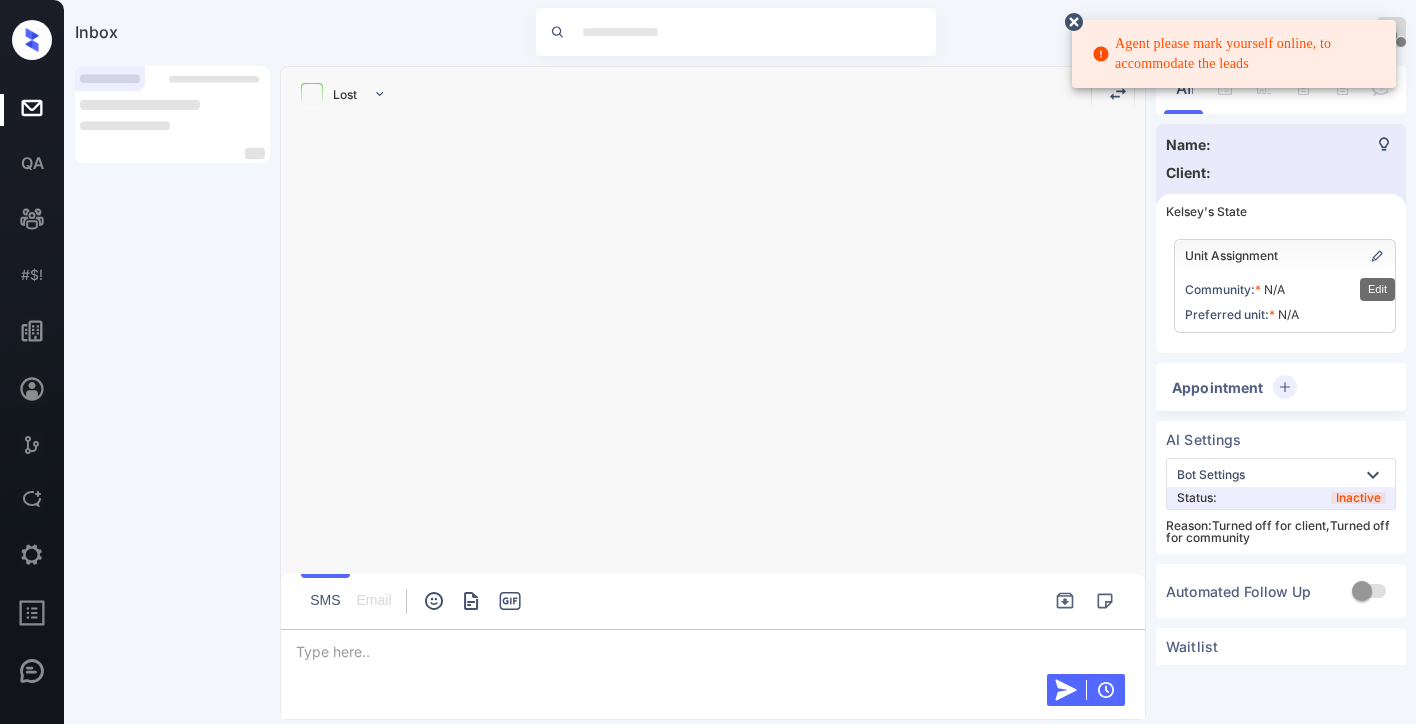 scroll, scrollTop: 0, scrollLeft: 0, axis: both 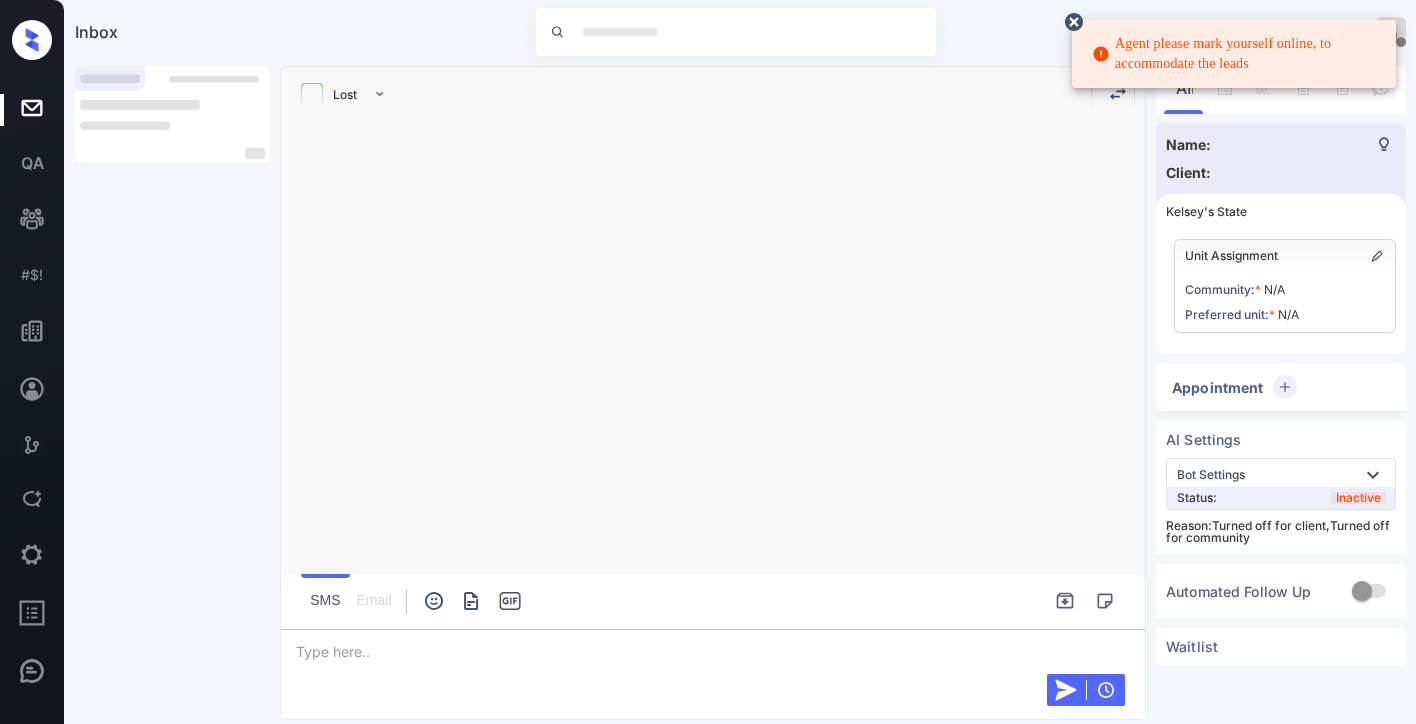 click 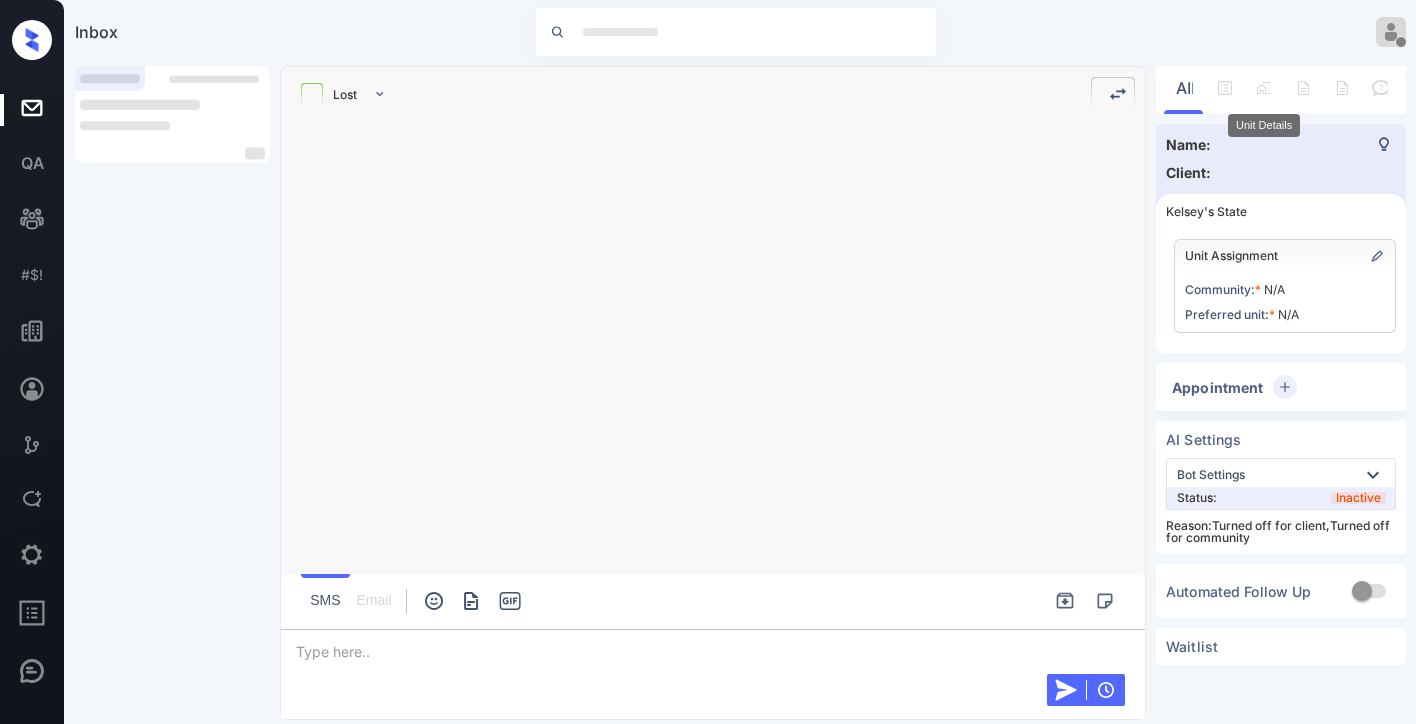 click at bounding box center (1264, 88) 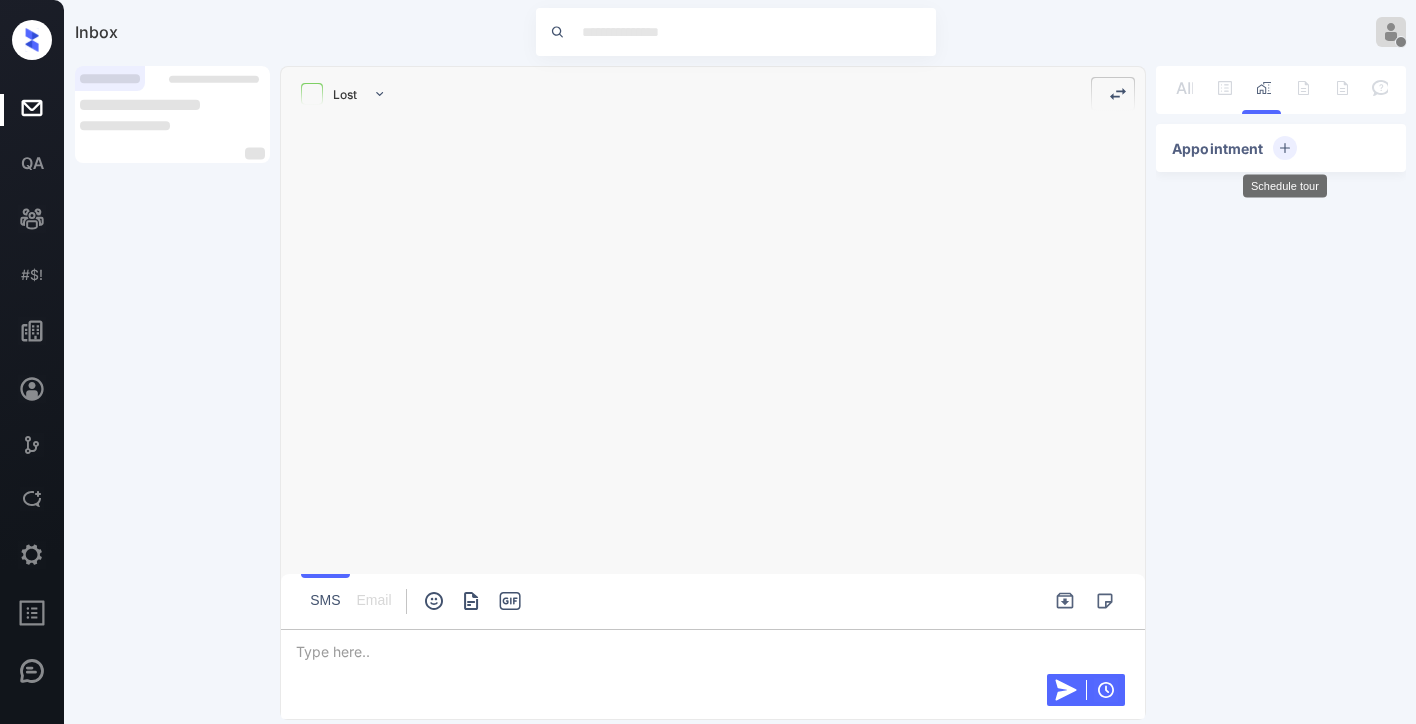 click at bounding box center [1285, 148] 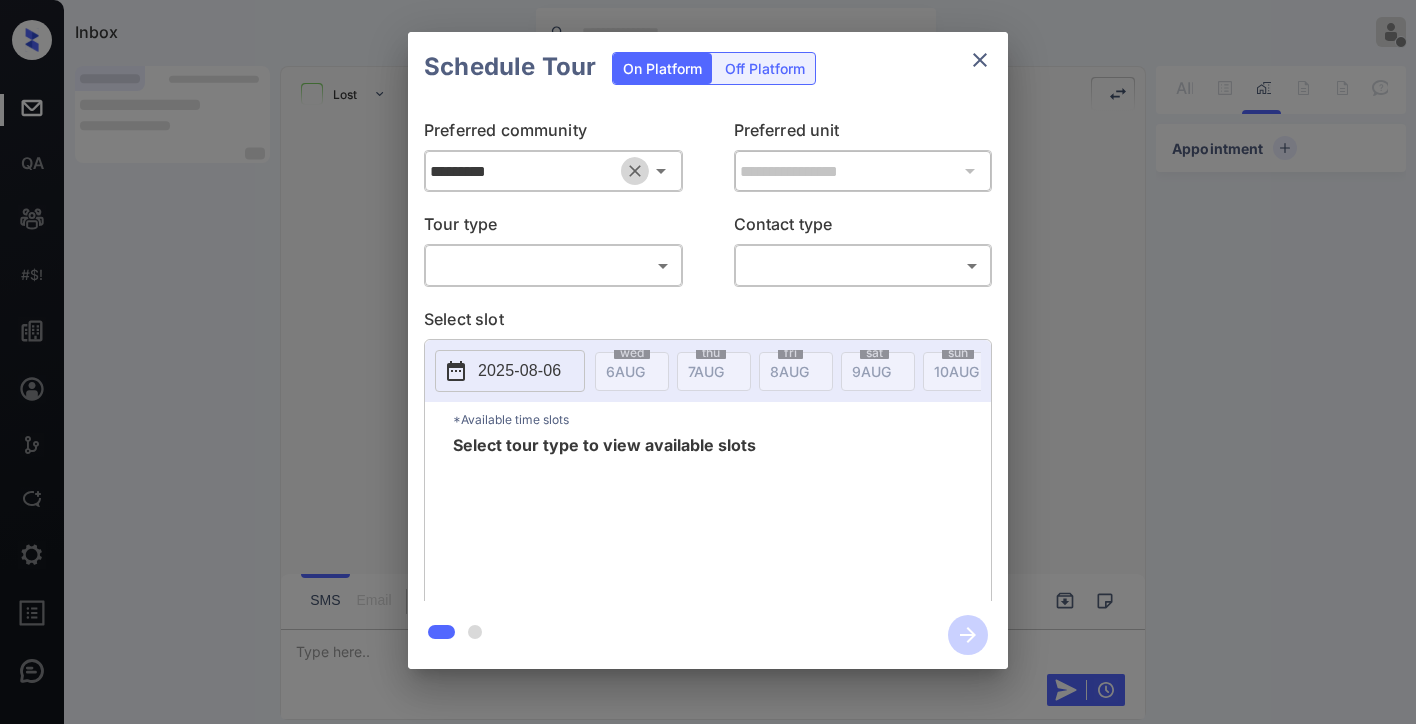 click 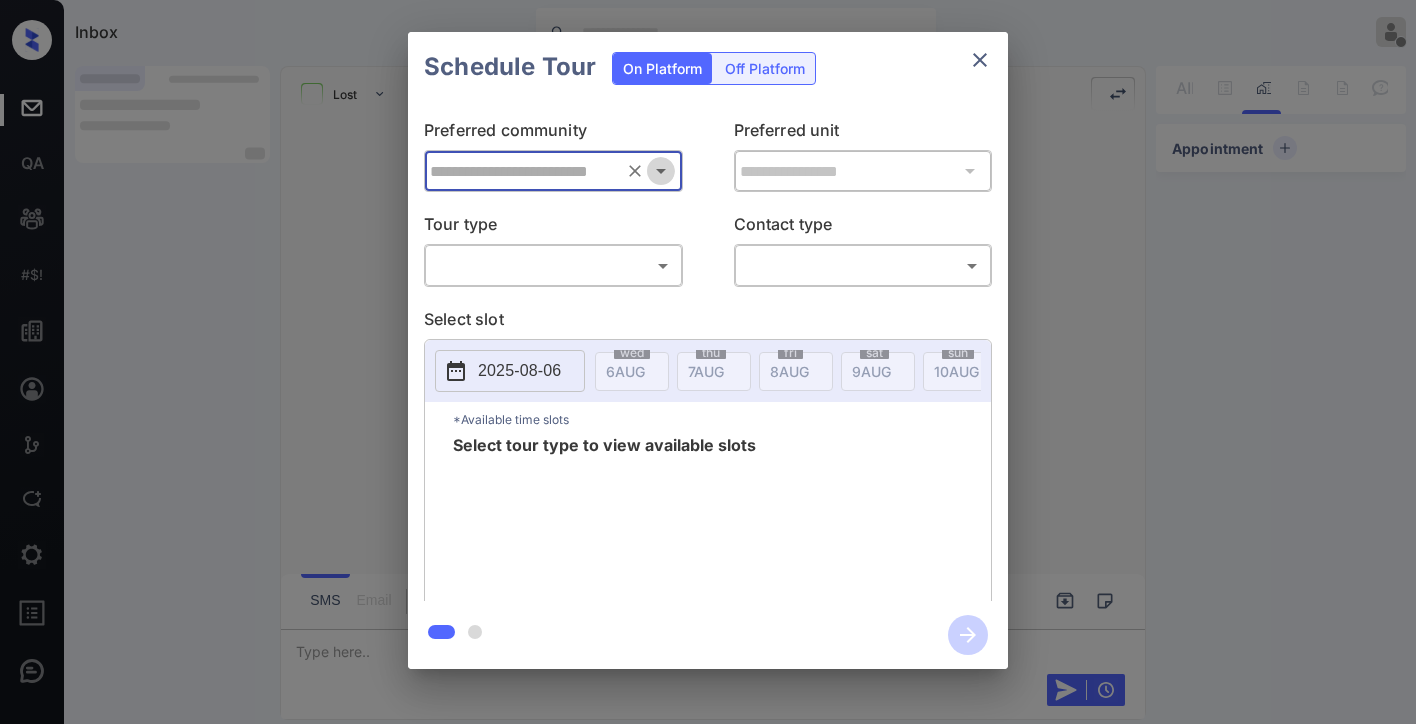 click 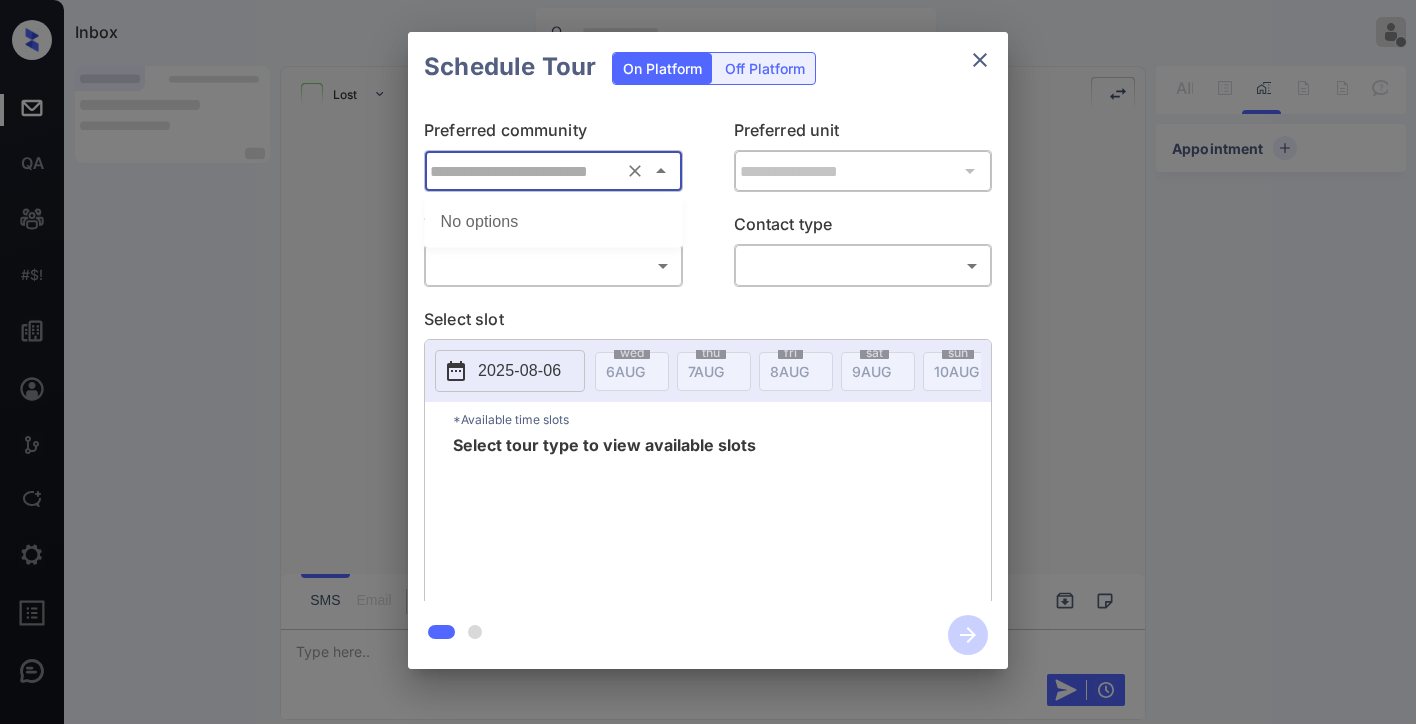 click 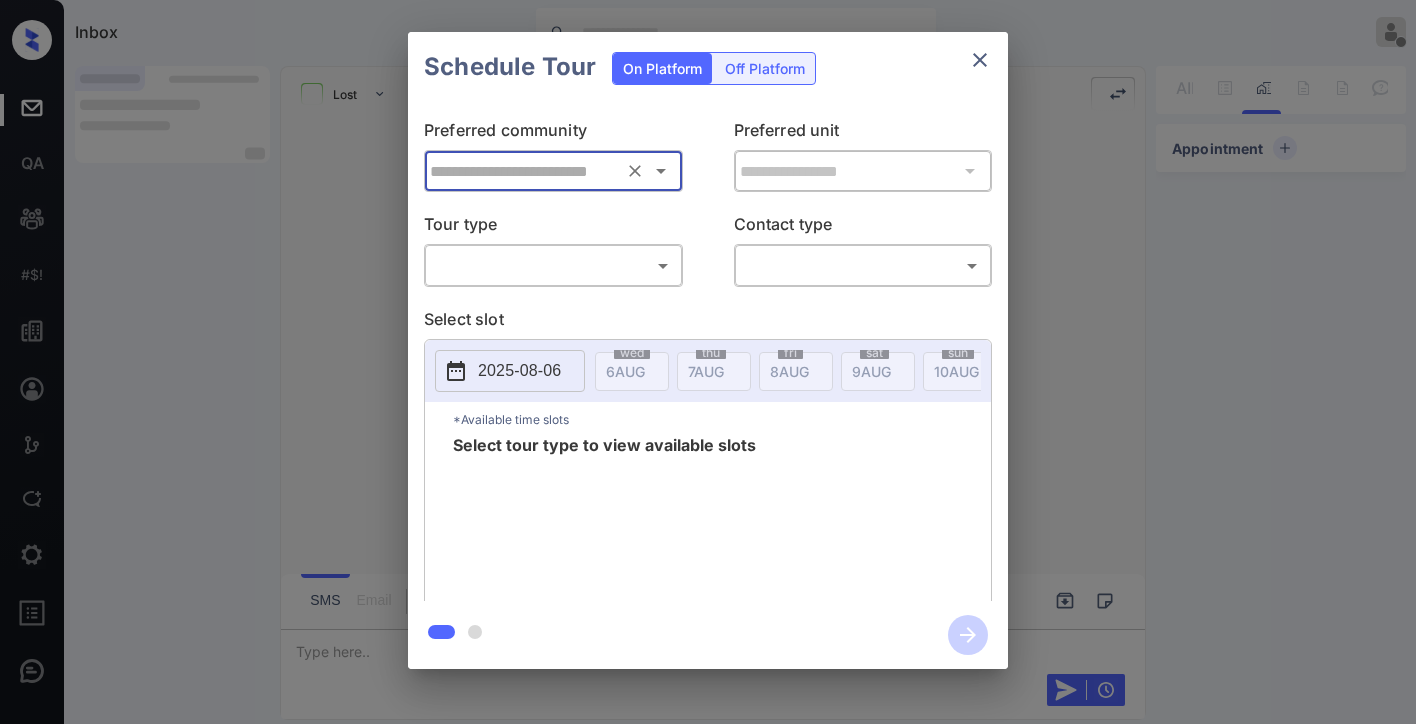 click at bounding box center (553, 171) 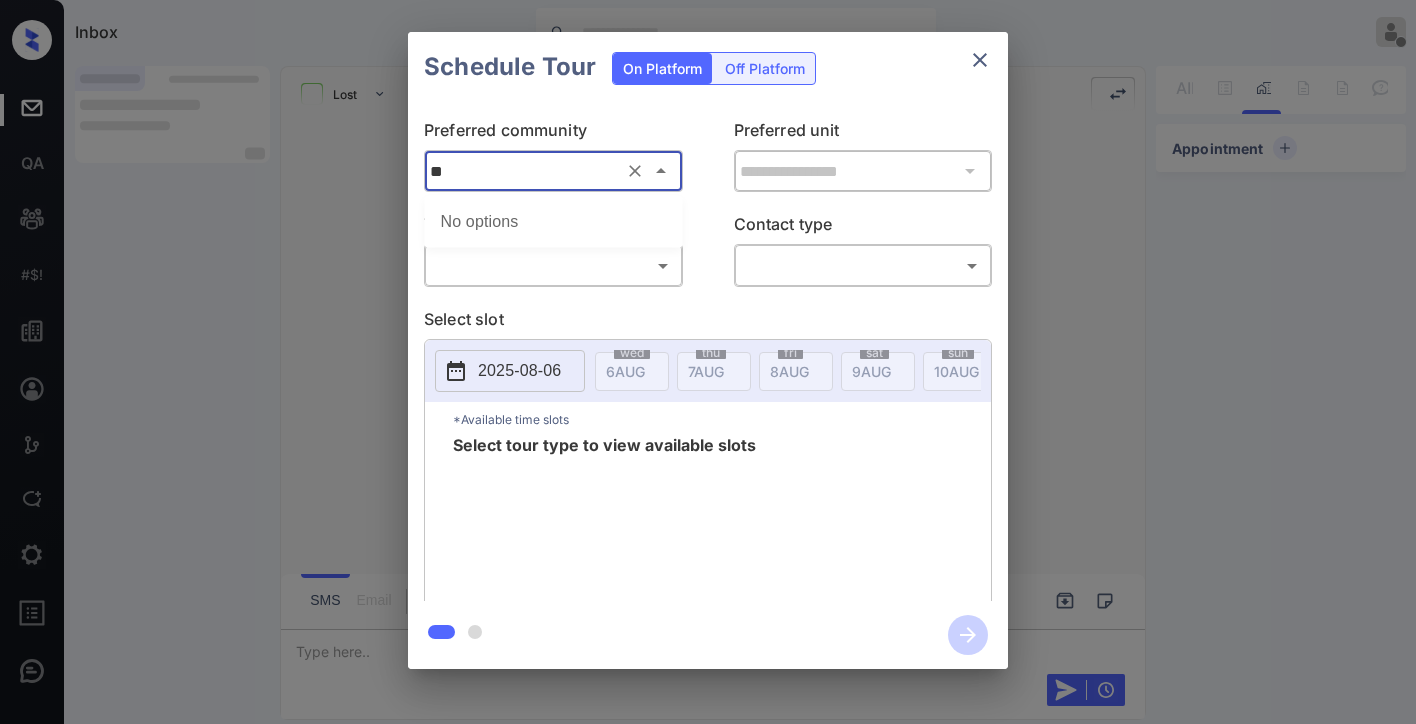 type on "*" 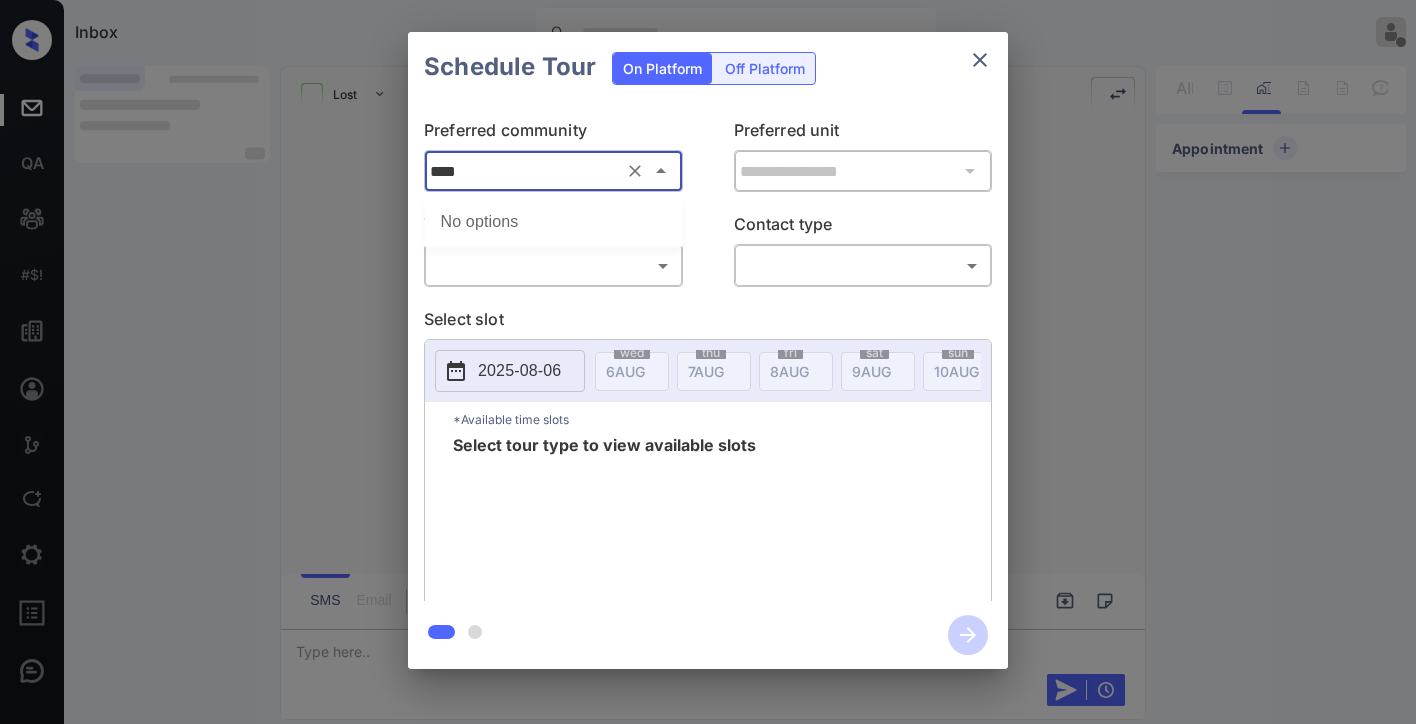 click on "****" at bounding box center (553, 171) 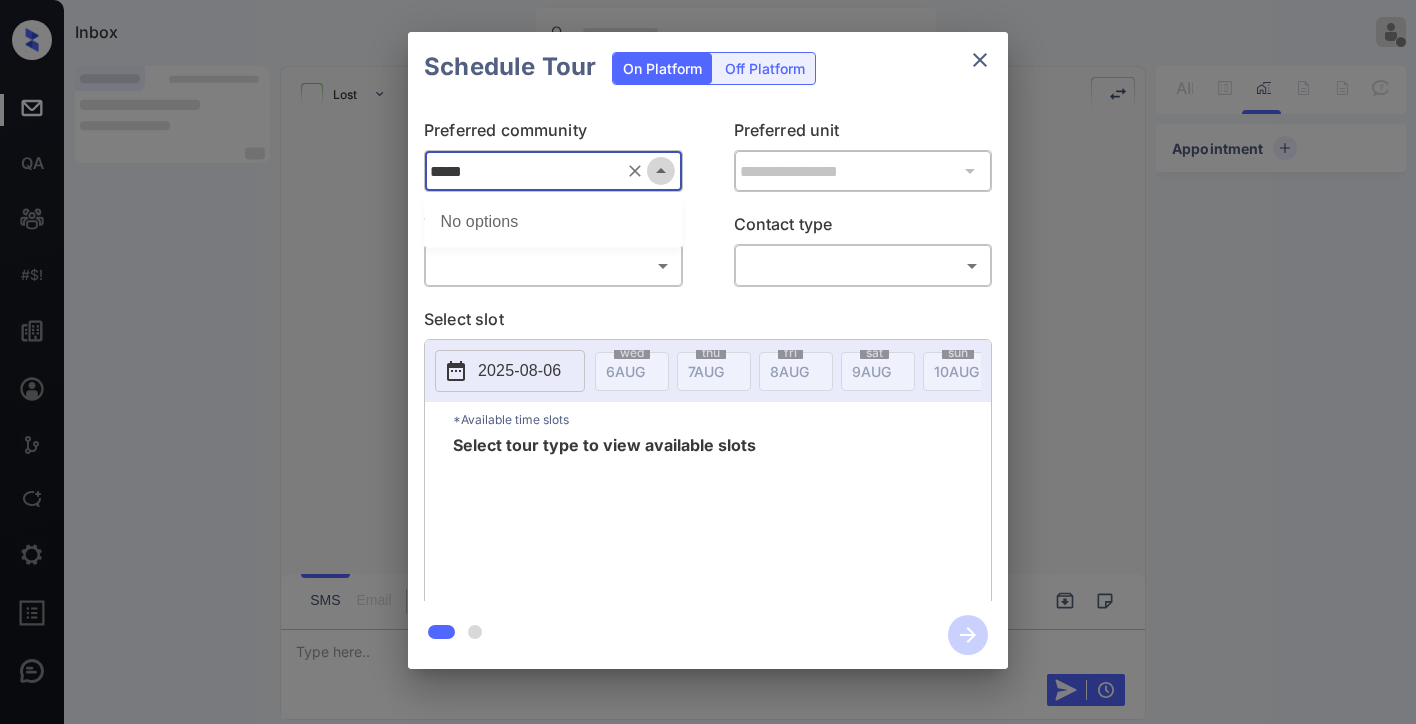 click 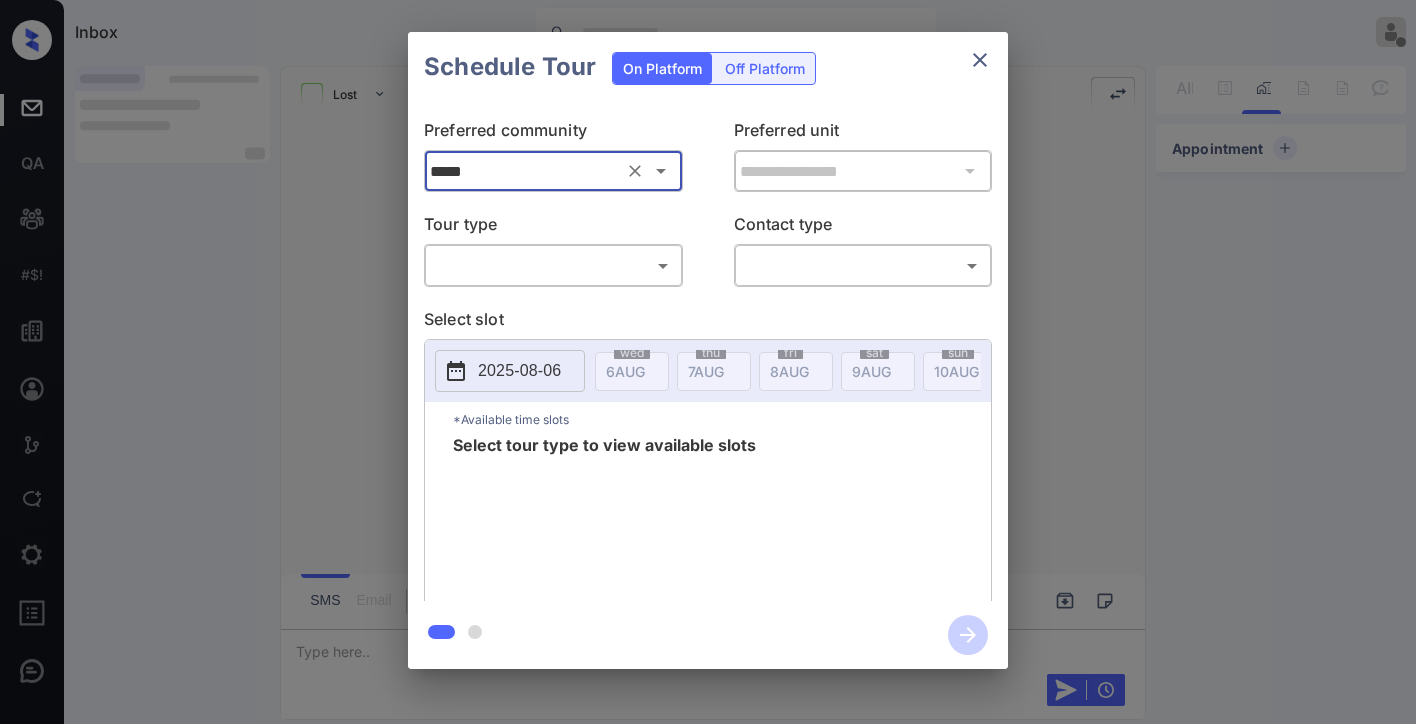 click 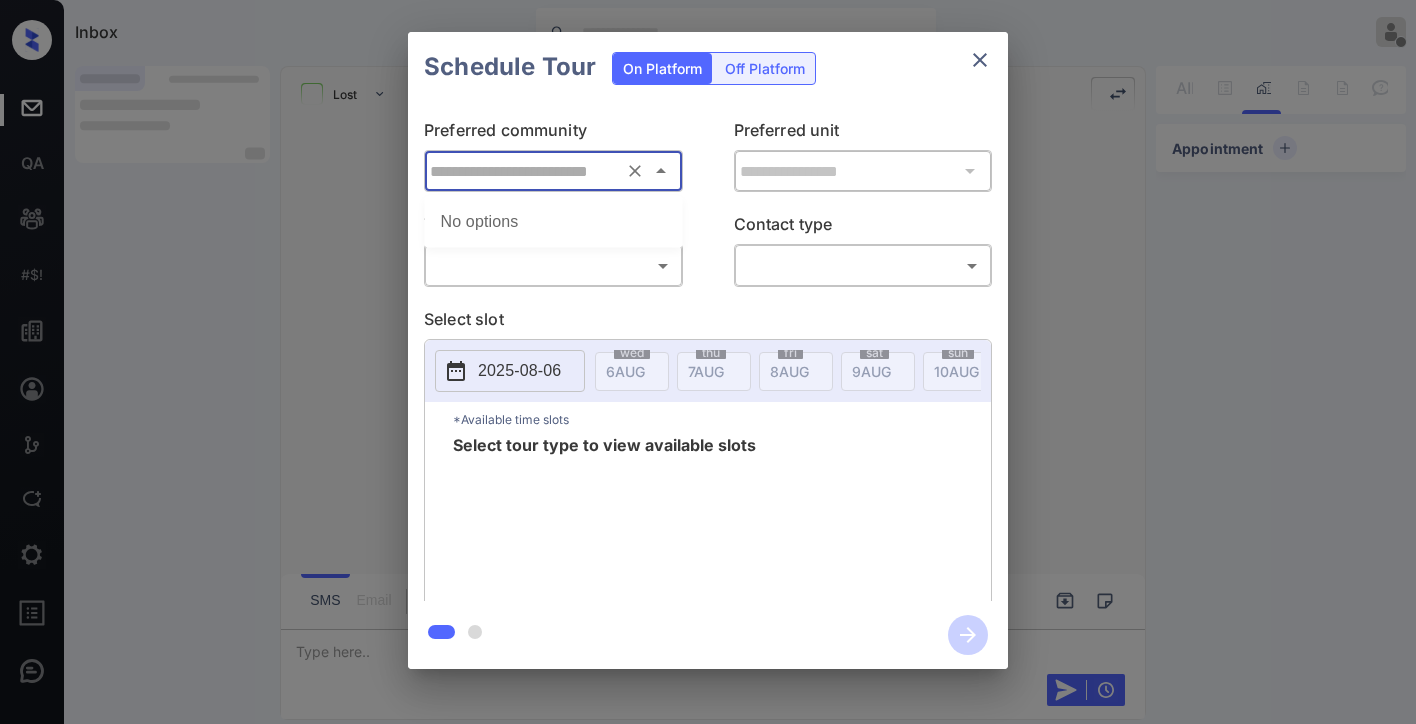 click at bounding box center [553, 171] 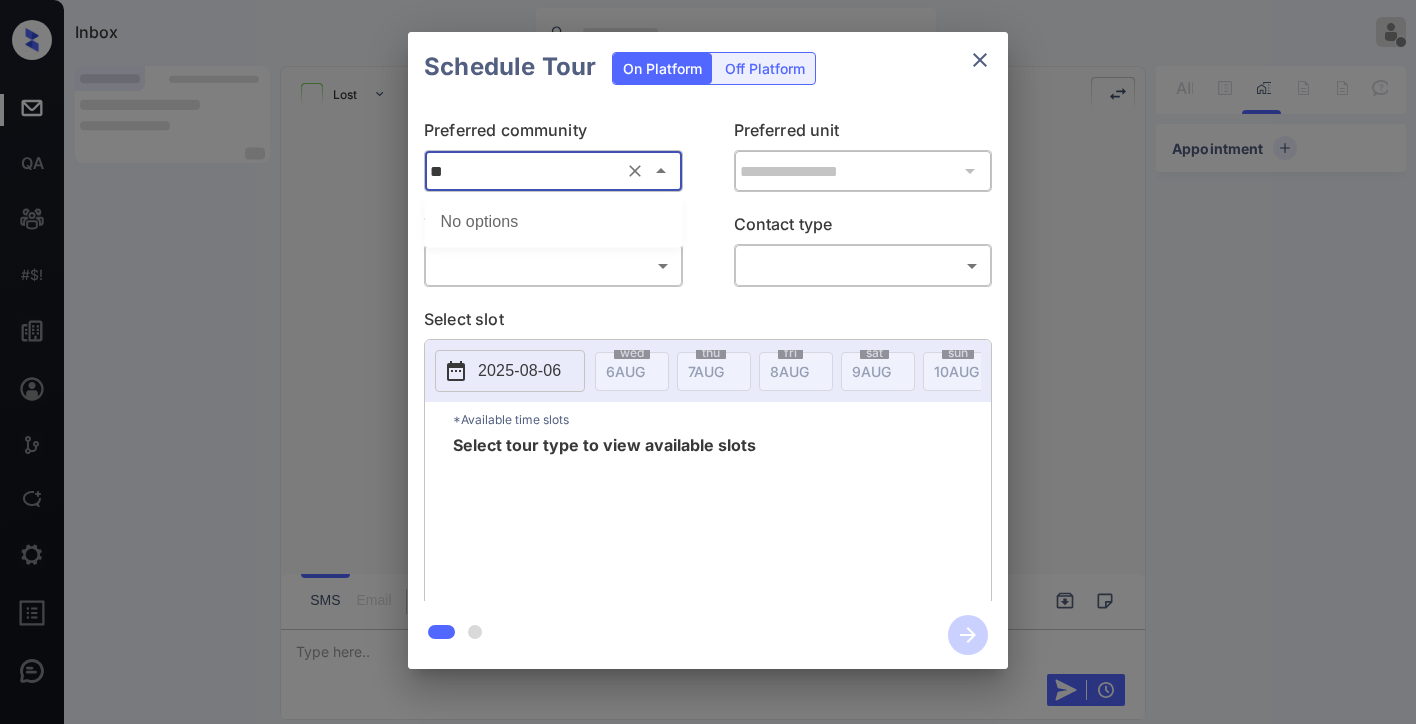 type on "*********" 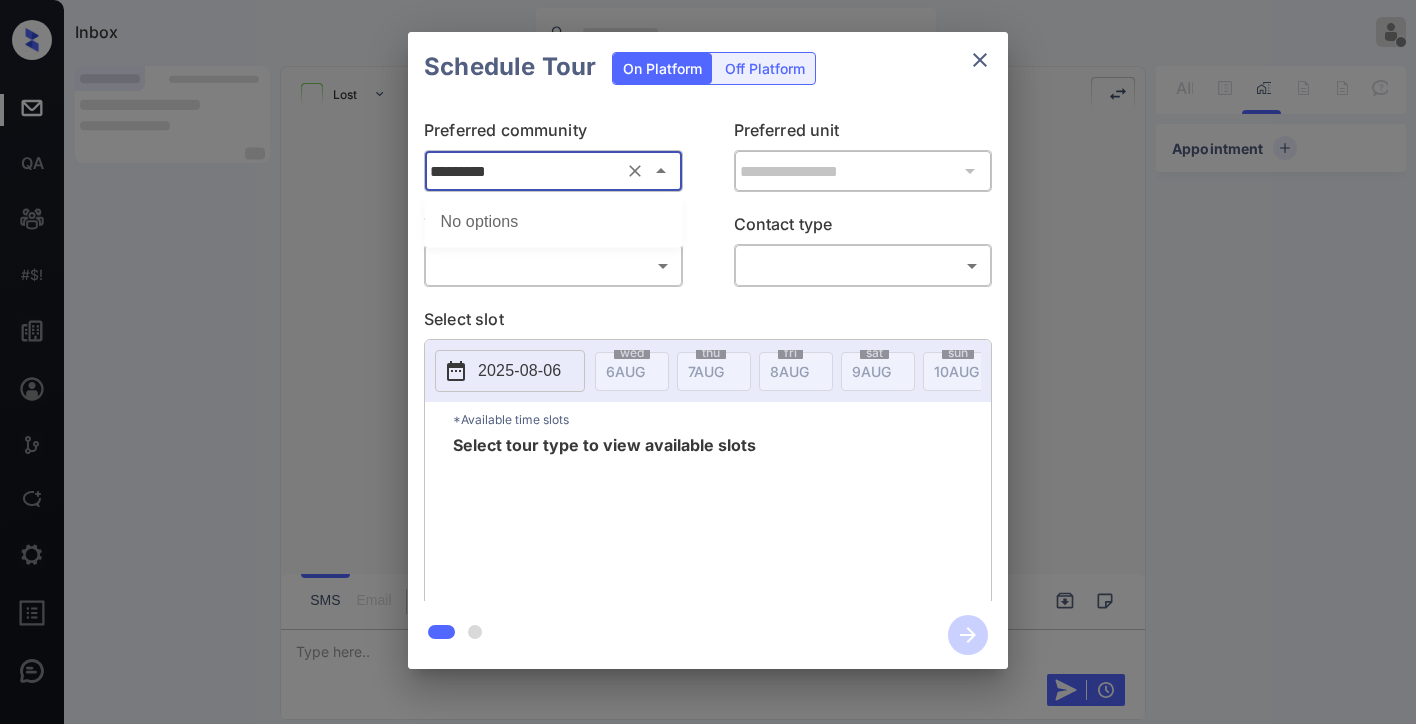click on "**********" at bounding box center [708, 350] 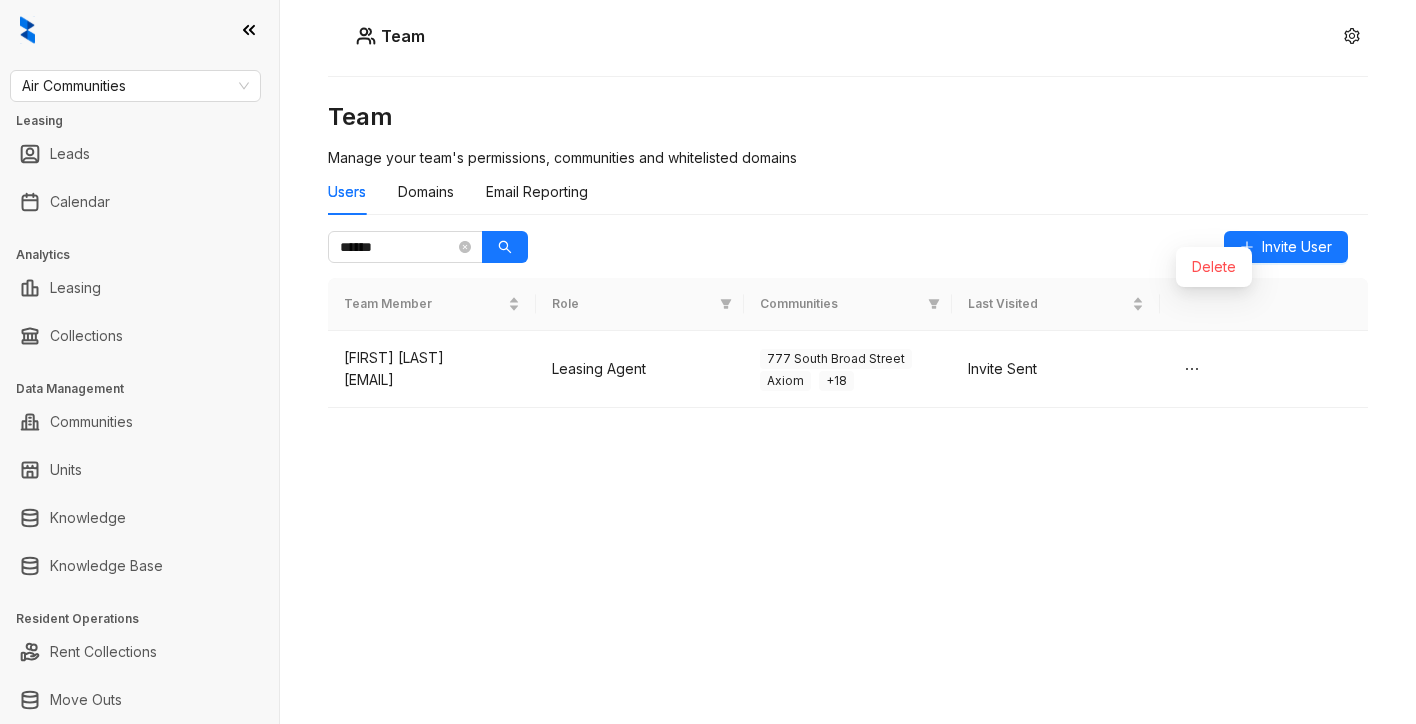 scroll, scrollTop: 0, scrollLeft: 0, axis: both 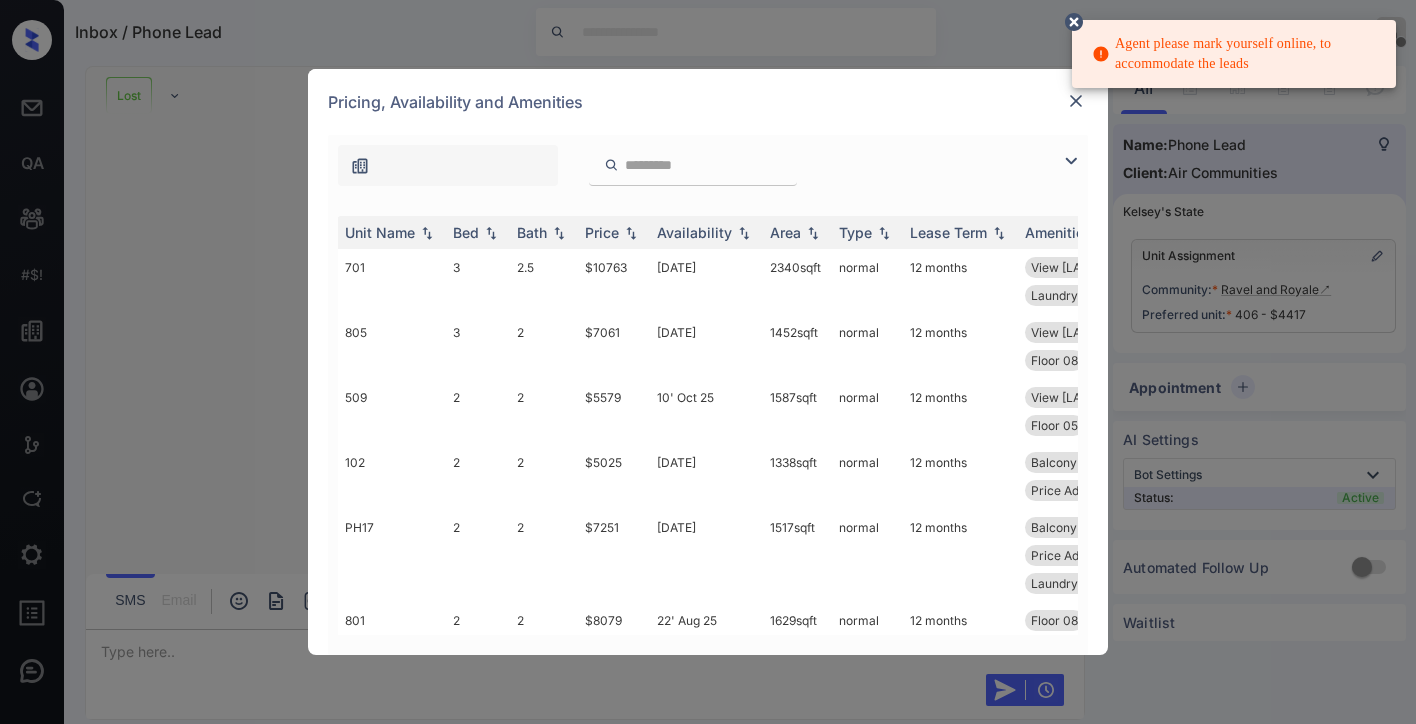 click 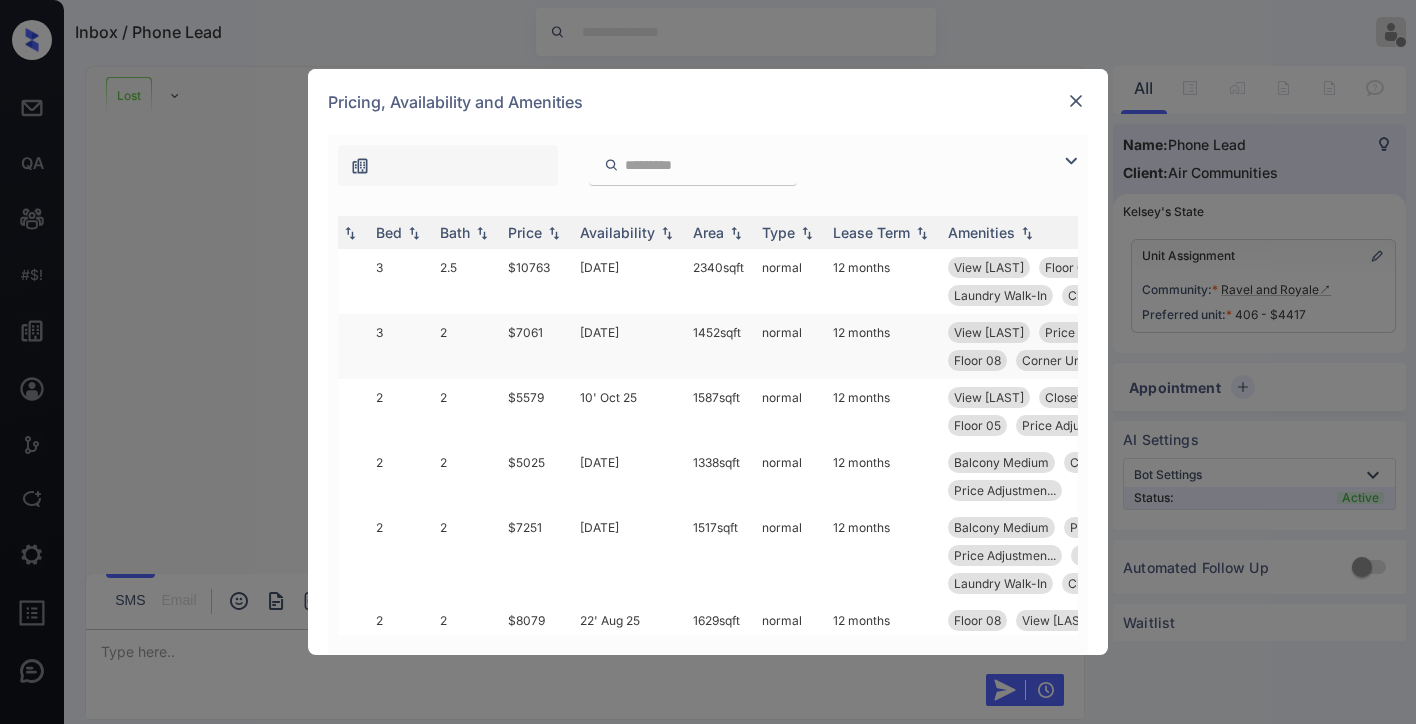 scroll, scrollTop: 0, scrollLeft: 53, axis: horizontal 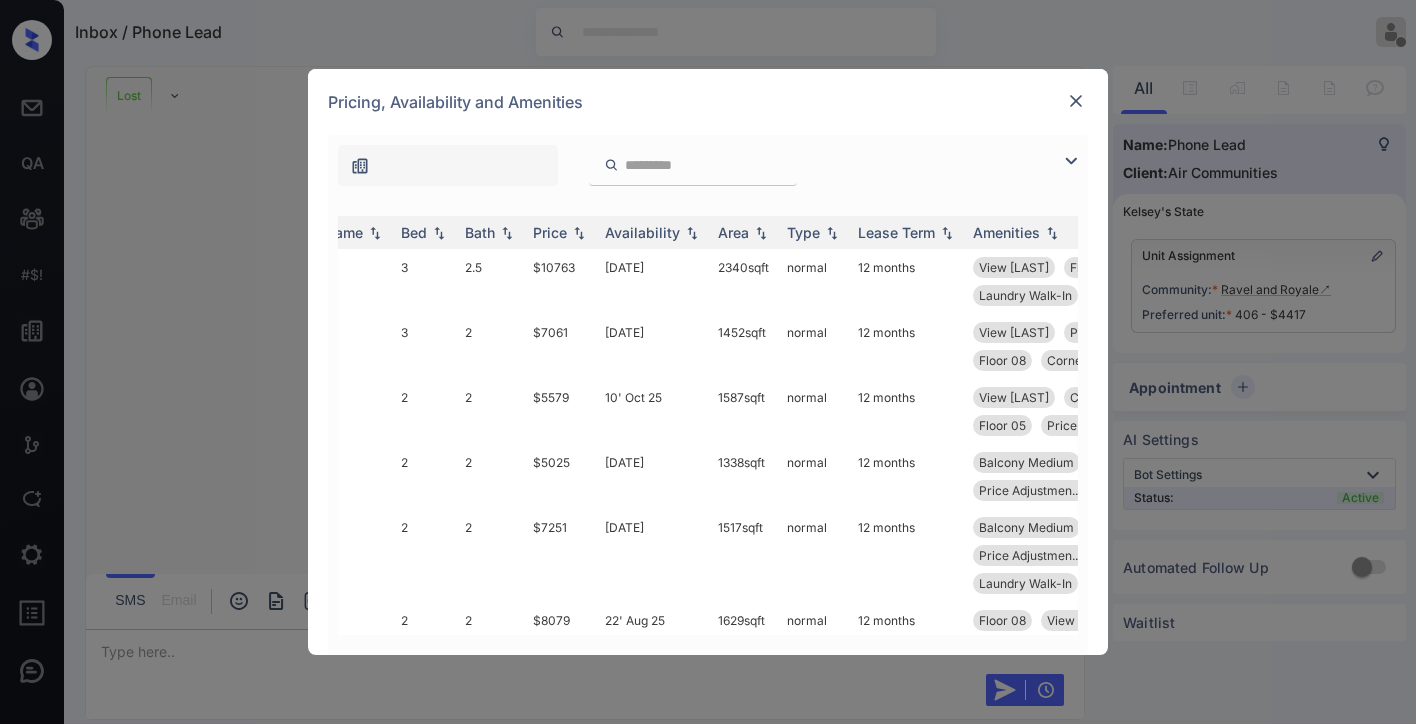 click at bounding box center [611, 165] 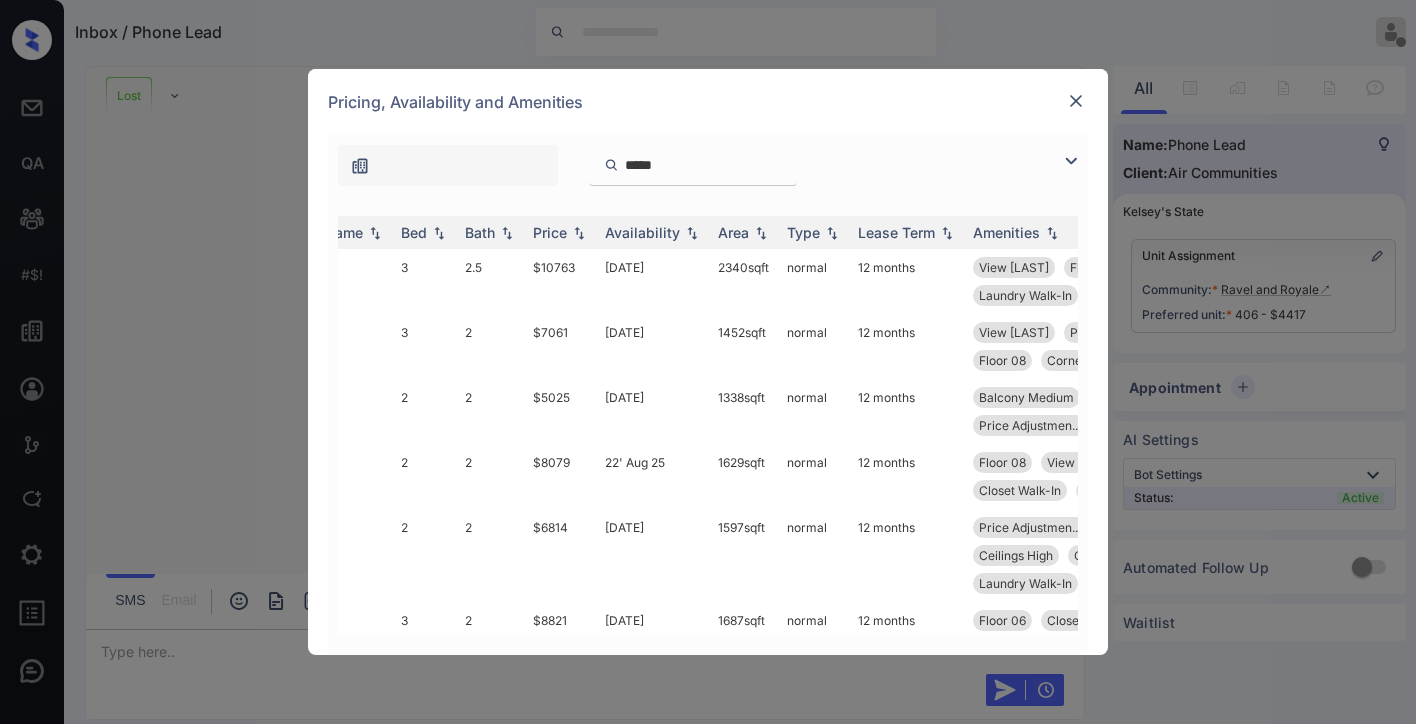type on "*****" 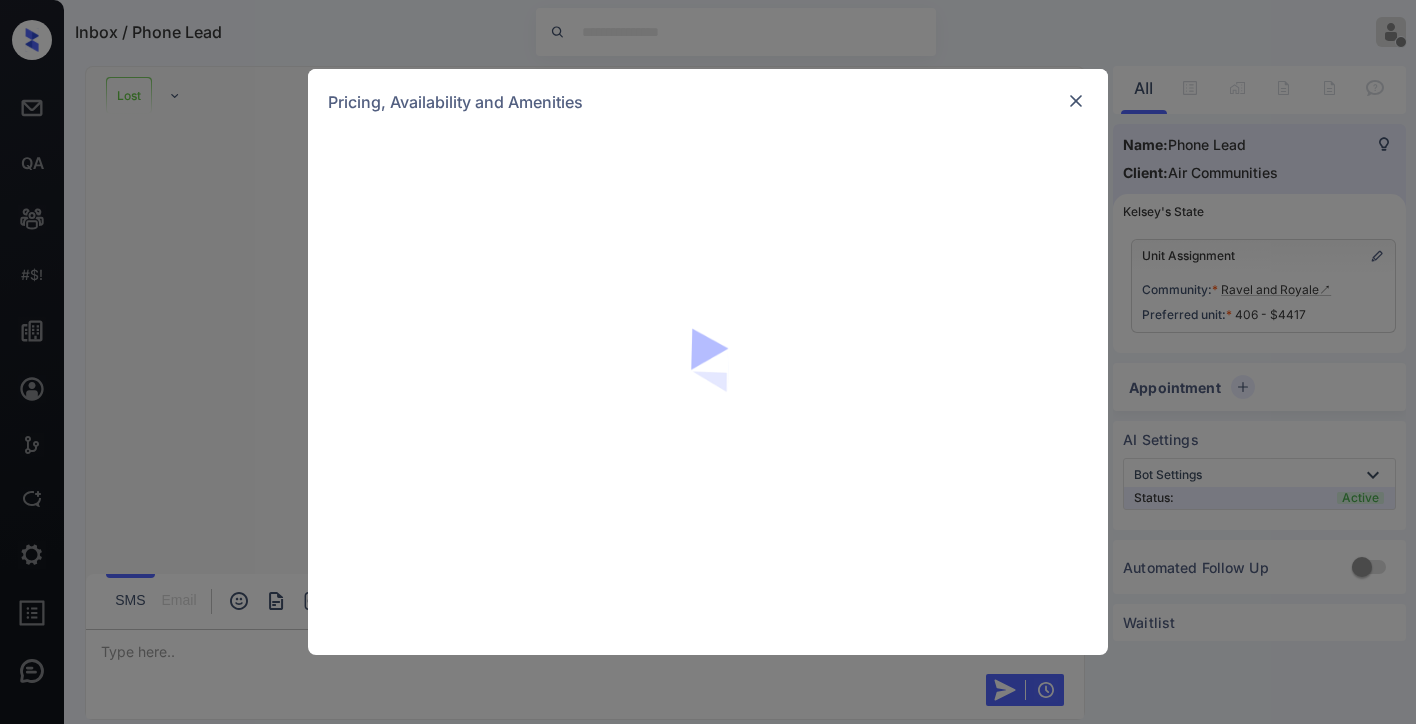 scroll, scrollTop: 0, scrollLeft: 0, axis: both 